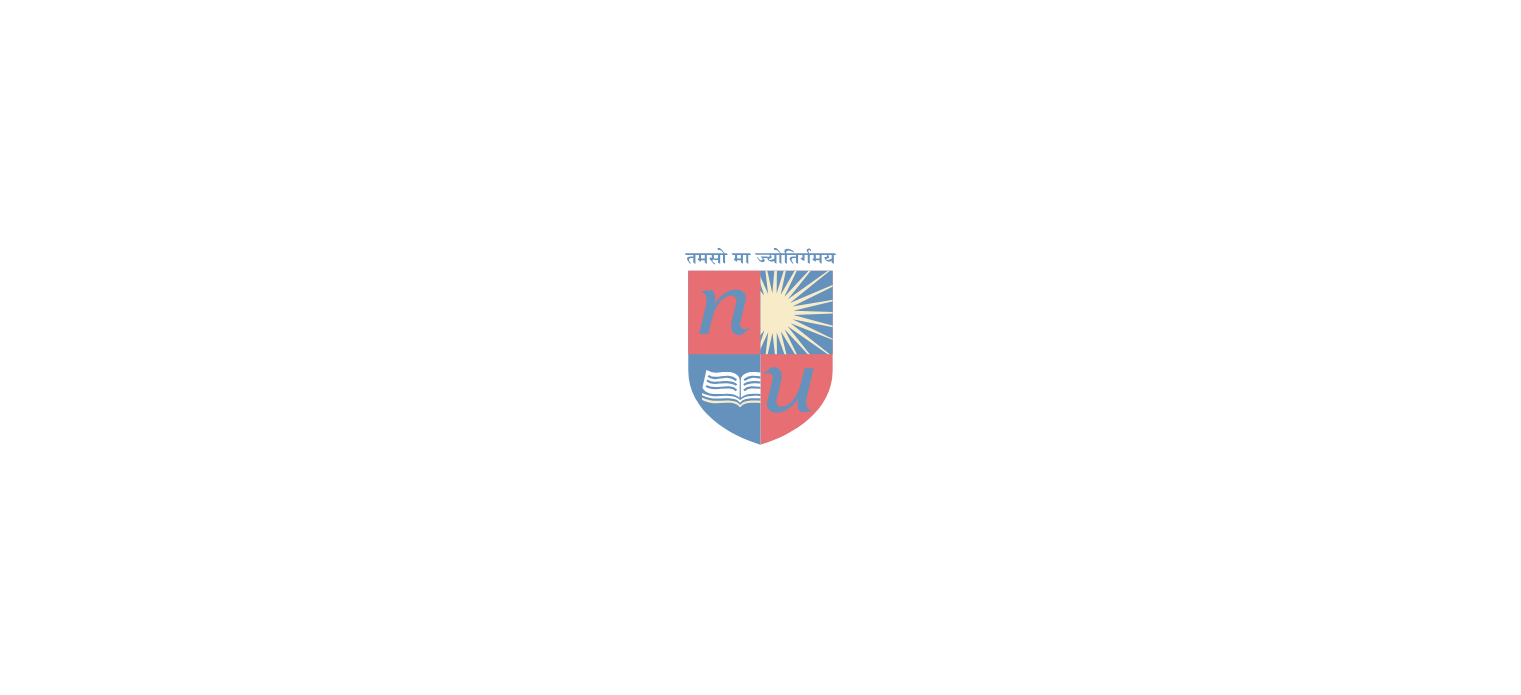 scroll, scrollTop: 0, scrollLeft: 0, axis: both 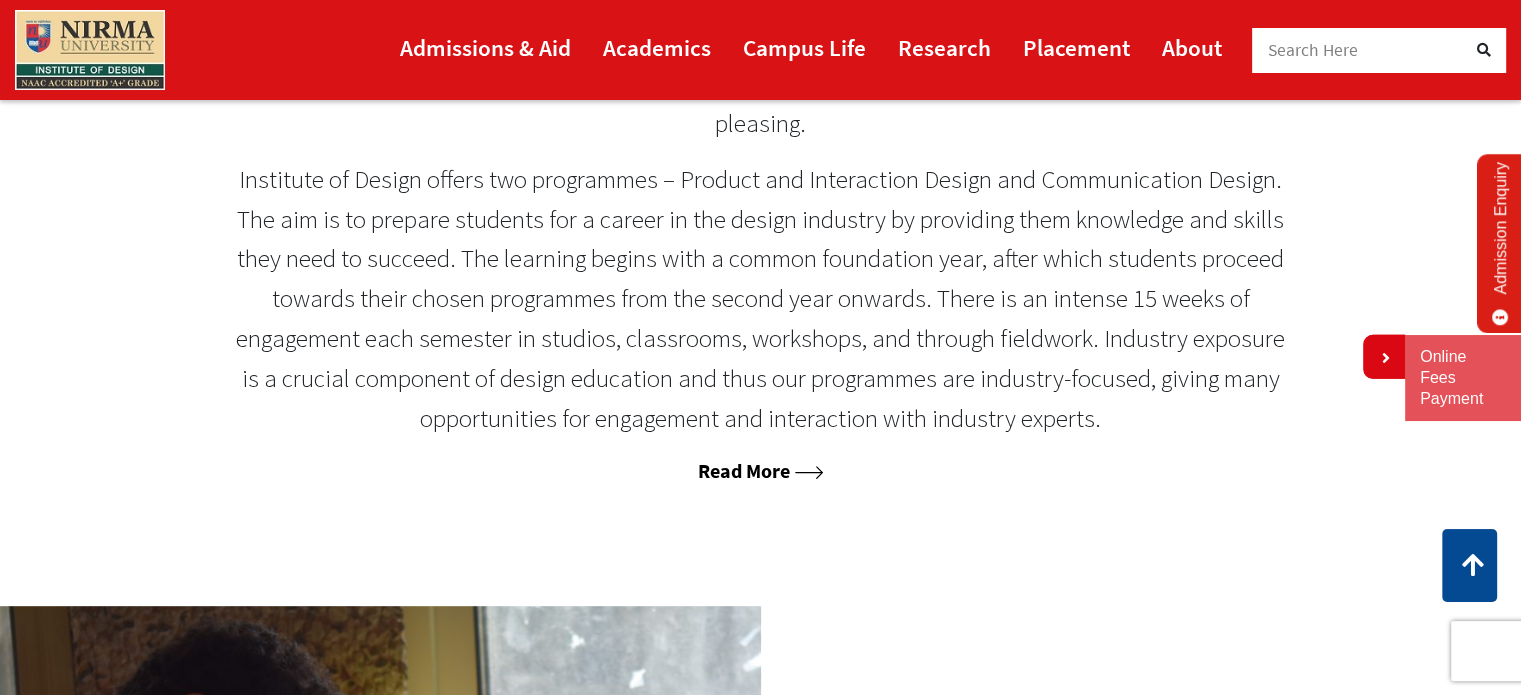 click on "Read More" at bounding box center [760, 470] 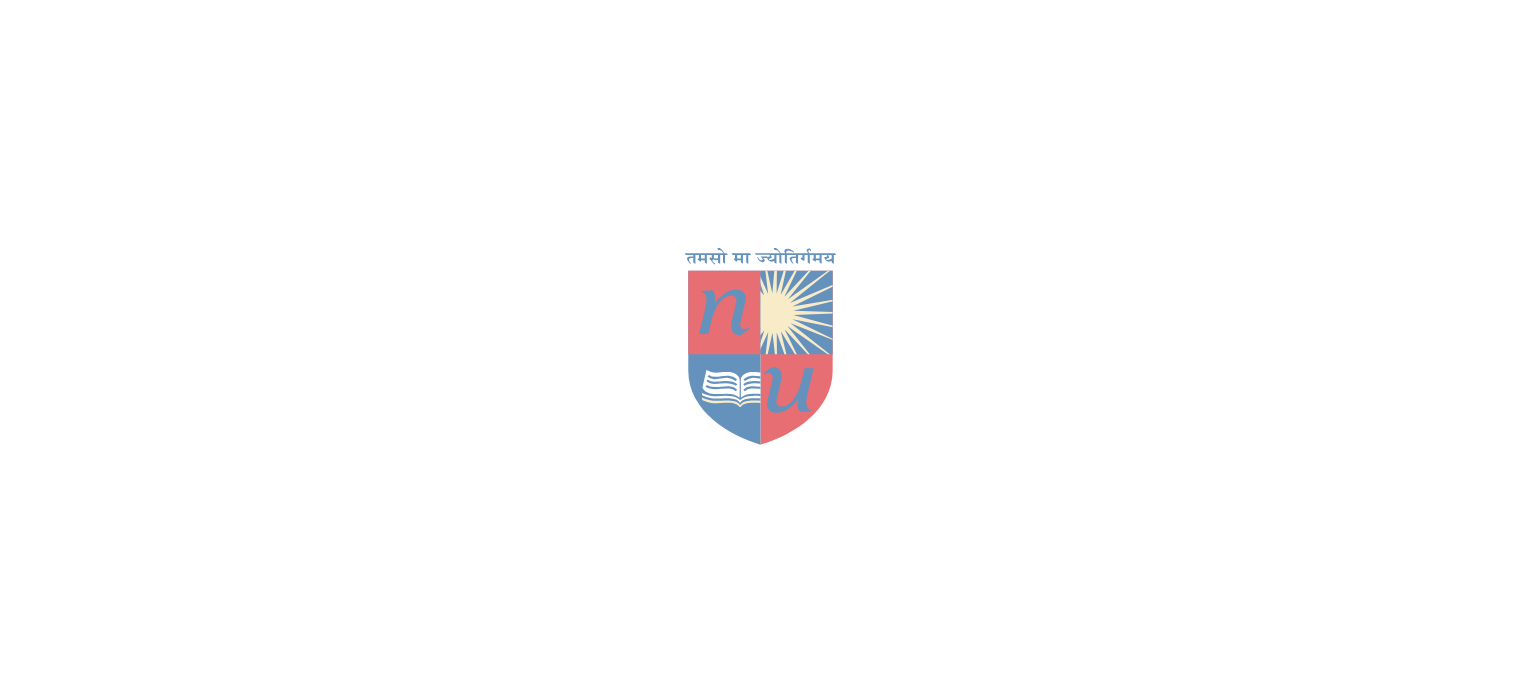 scroll, scrollTop: 0, scrollLeft: 0, axis: both 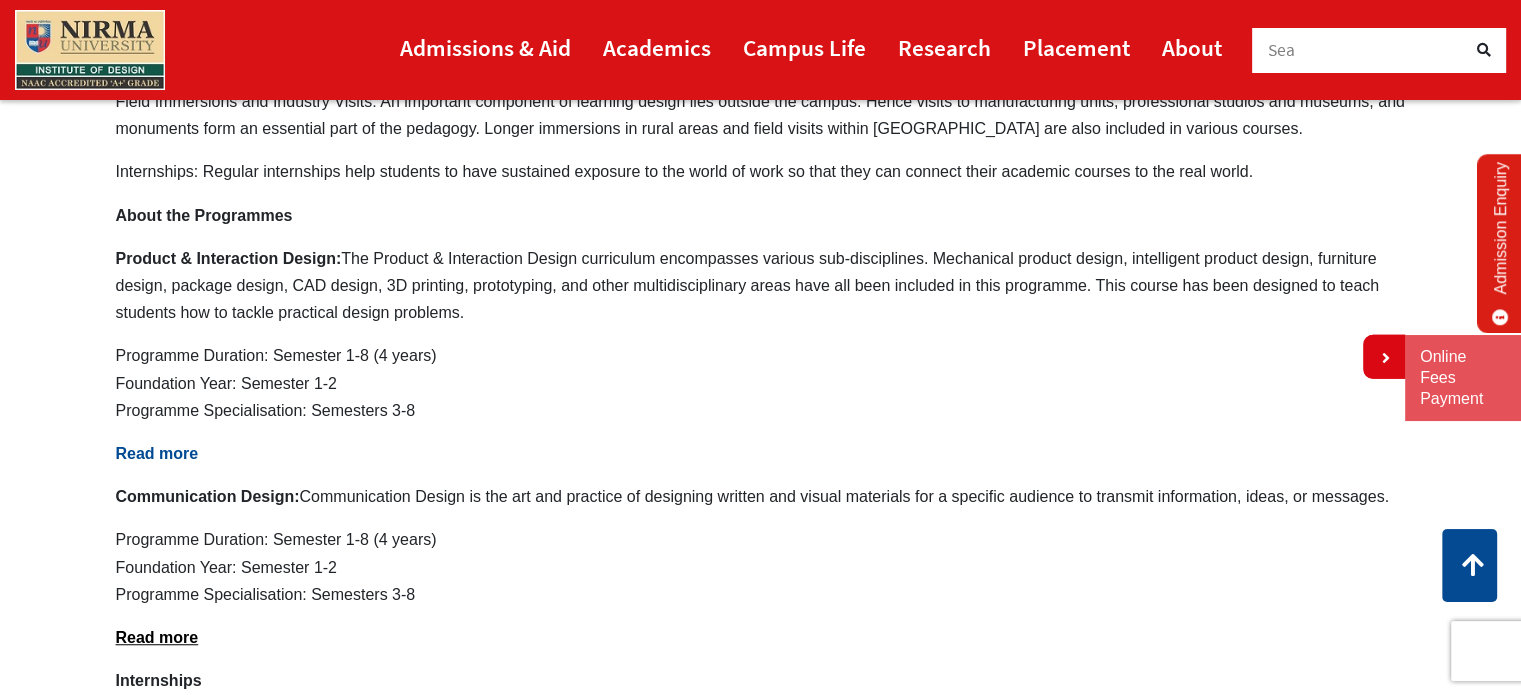 click on "Read more" at bounding box center [157, 453] 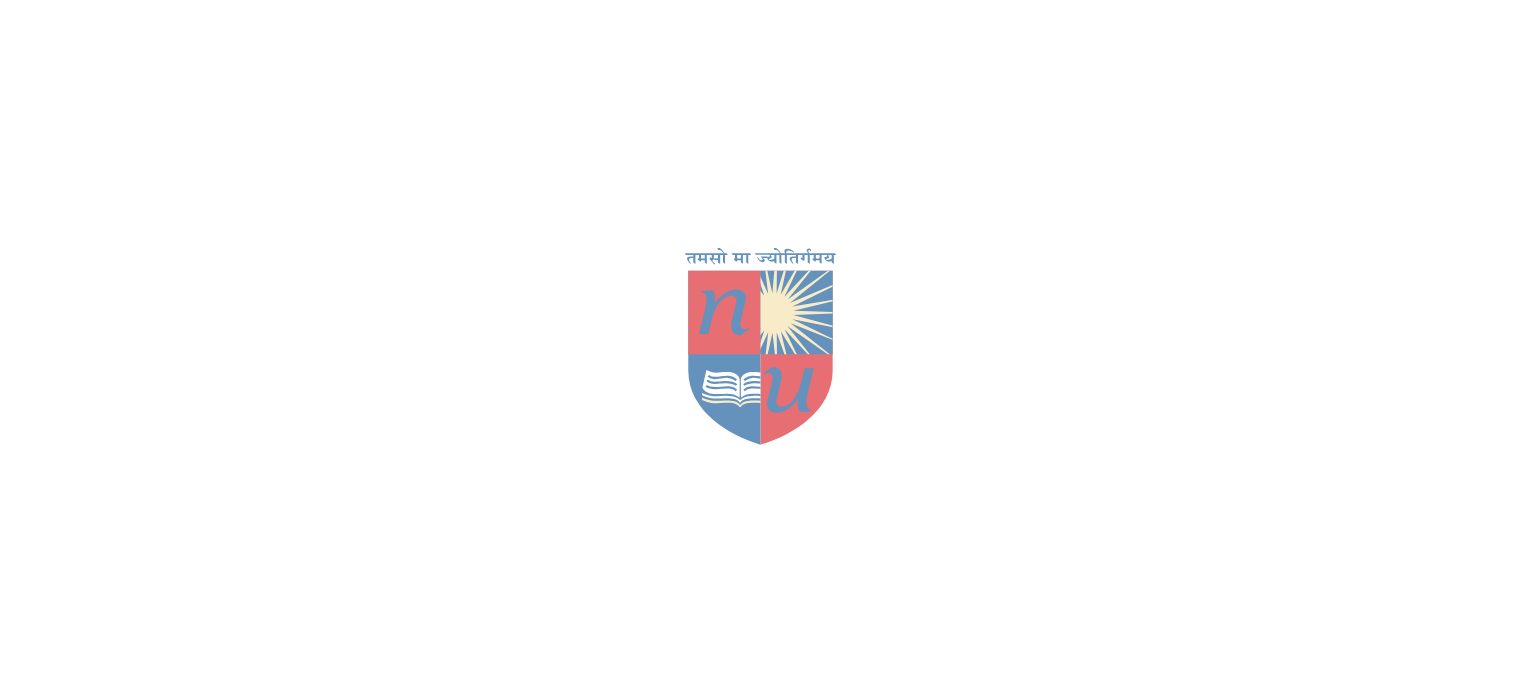scroll, scrollTop: 0, scrollLeft: 0, axis: both 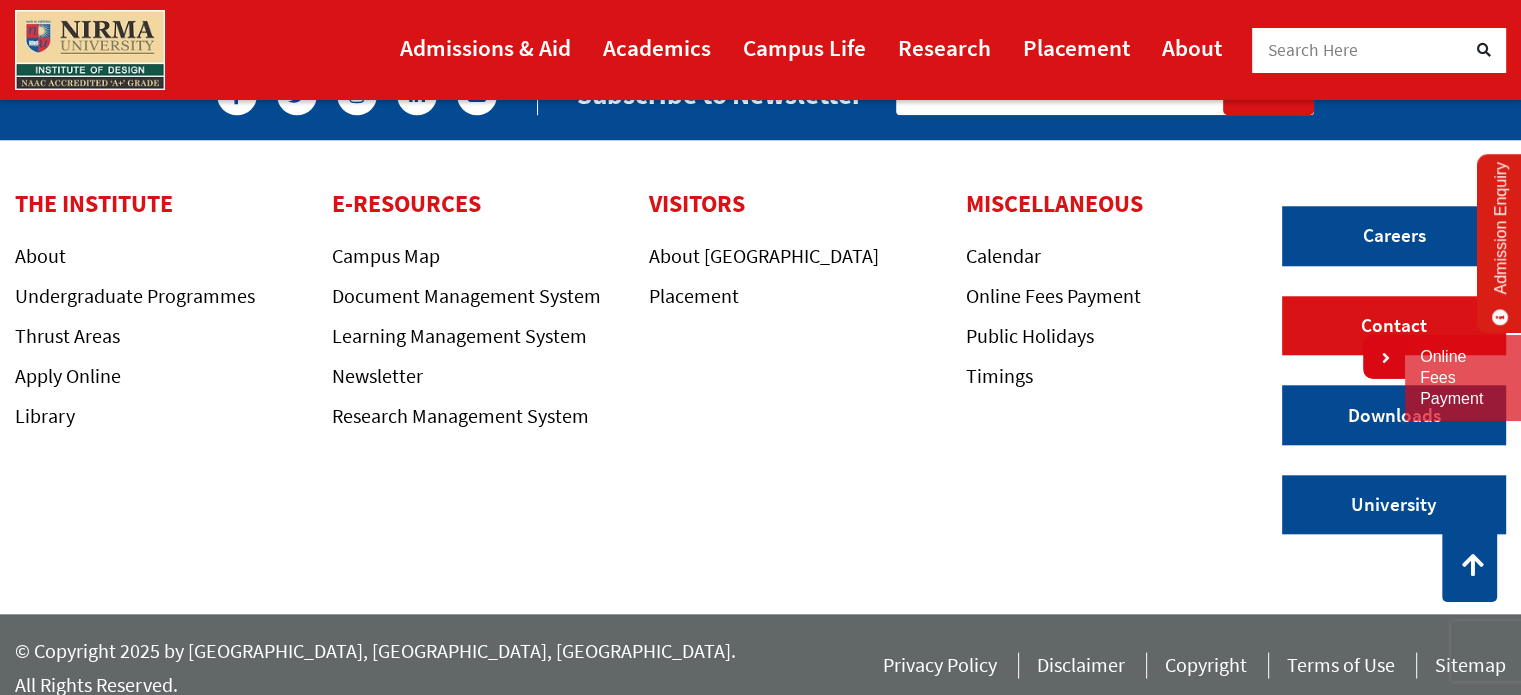 click on "Contact" at bounding box center [1394, 326] 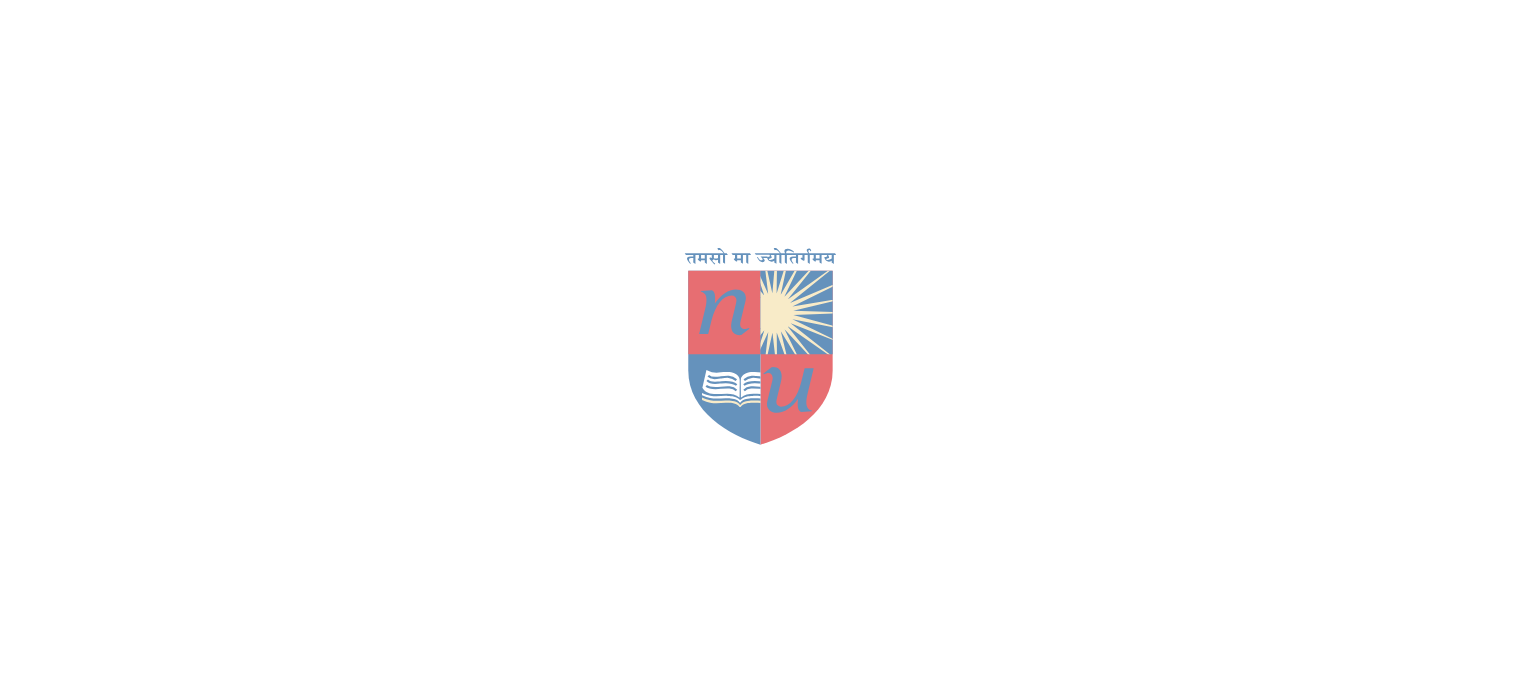 scroll, scrollTop: 0, scrollLeft: 0, axis: both 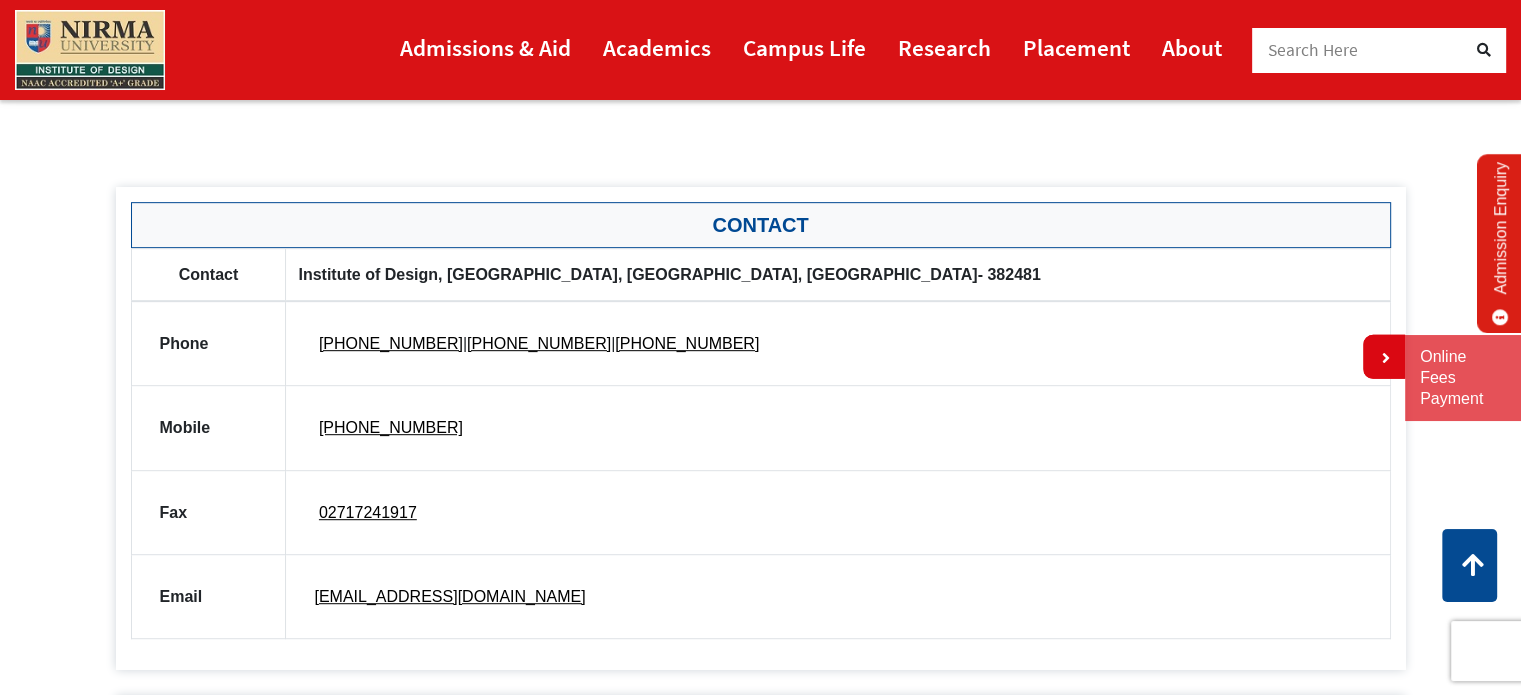 drag, startPoint x: 445, startPoint y: 429, endPoint x: 295, endPoint y: 426, distance: 150.03 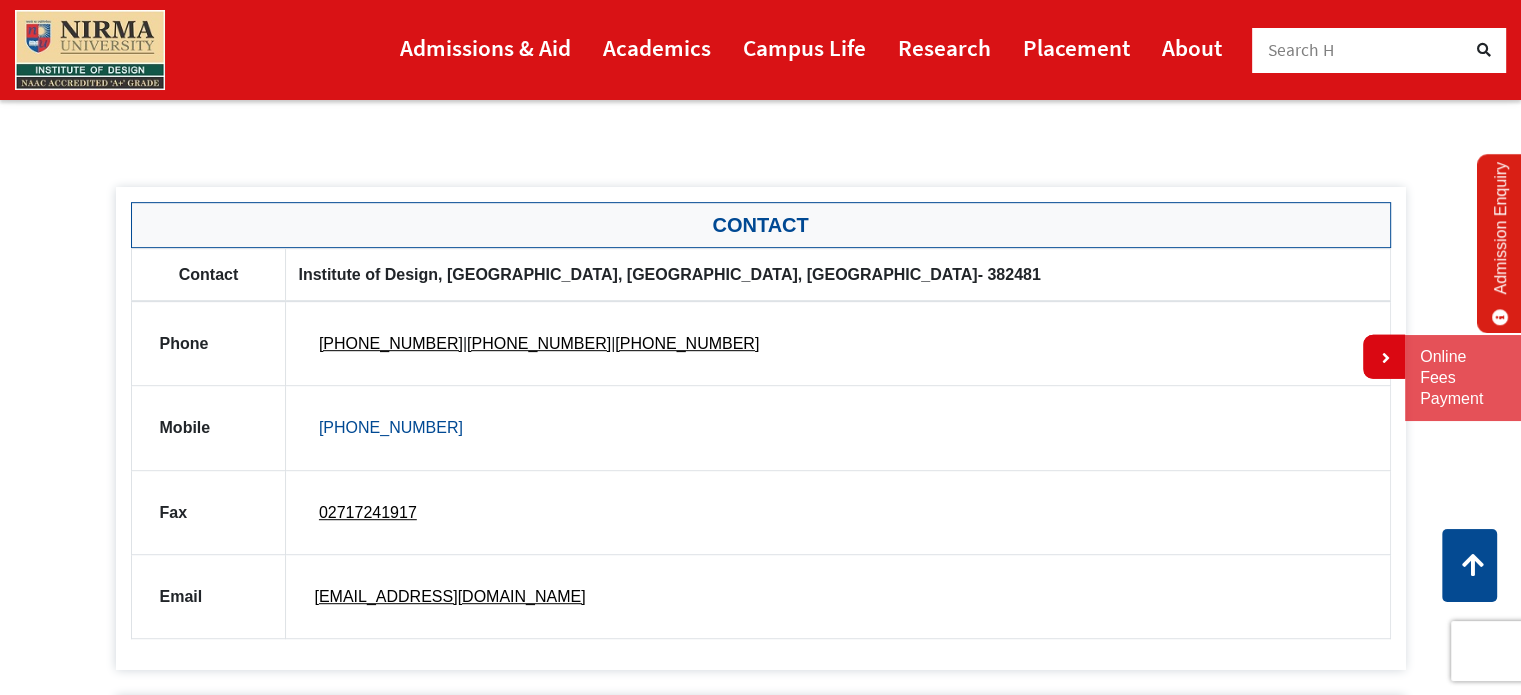drag, startPoint x: 442, startPoint y: 431, endPoint x: 339, endPoint y: 423, distance: 103.31021 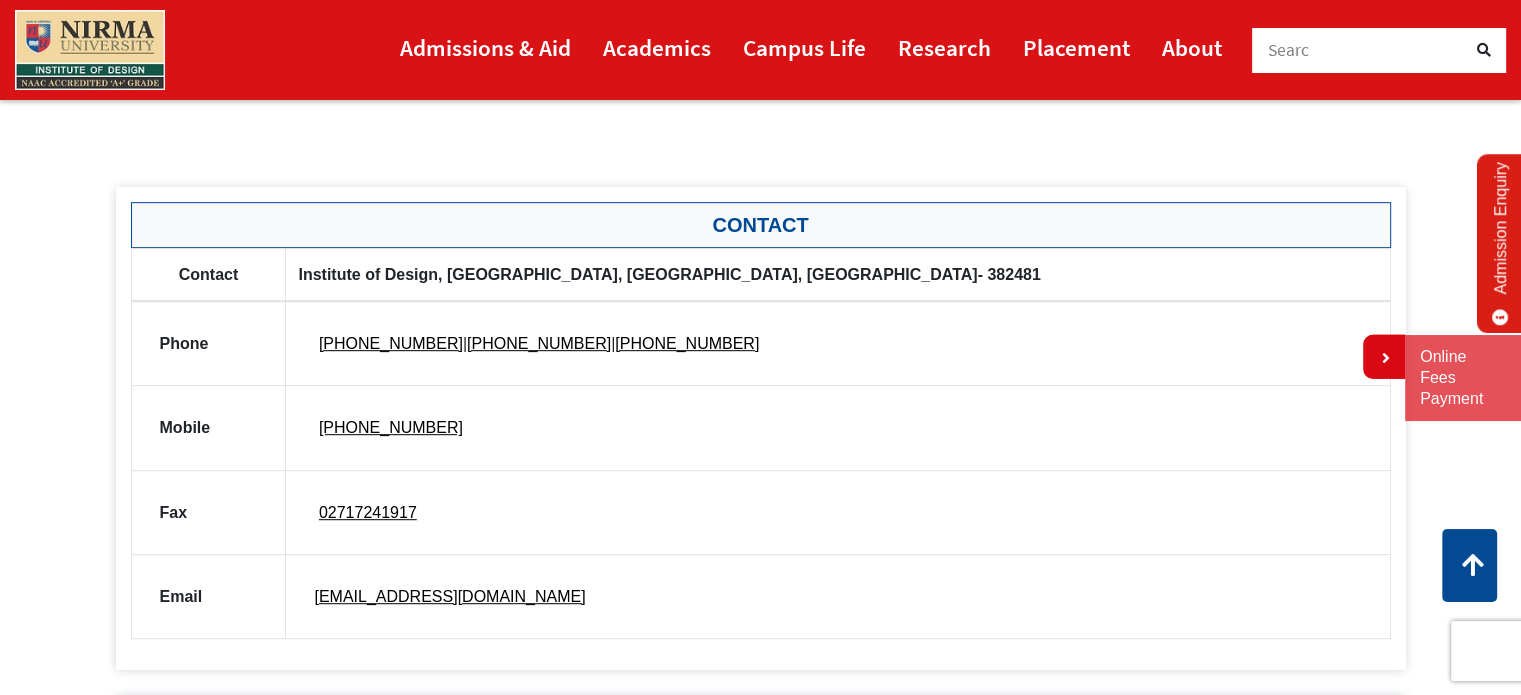 drag, startPoint x: 445, startPoint y: 422, endPoint x: 292, endPoint y: 411, distance: 153.39491 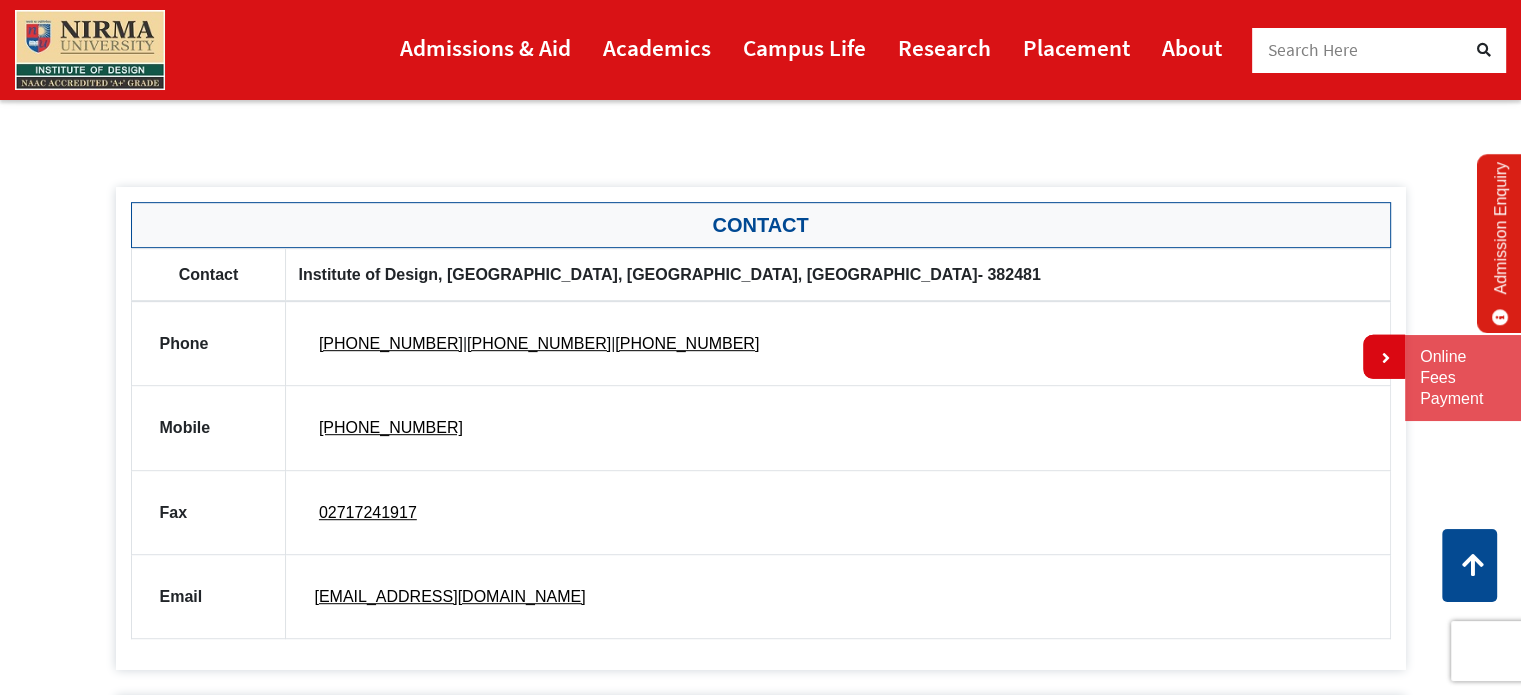 drag, startPoint x: 328, startPoint y: 422, endPoint x: 438, endPoint y: 426, distance: 110.0727 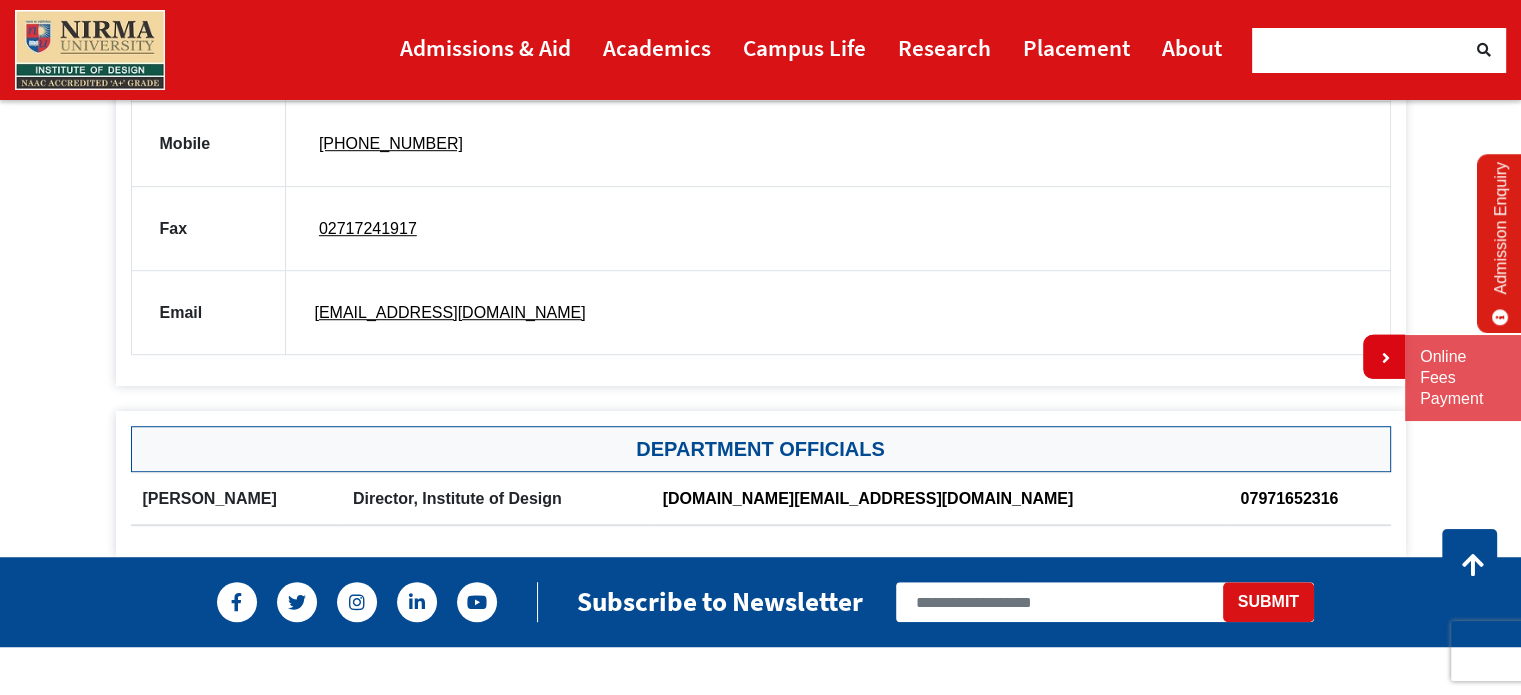 scroll, scrollTop: 1300, scrollLeft: 0, axis: vertical 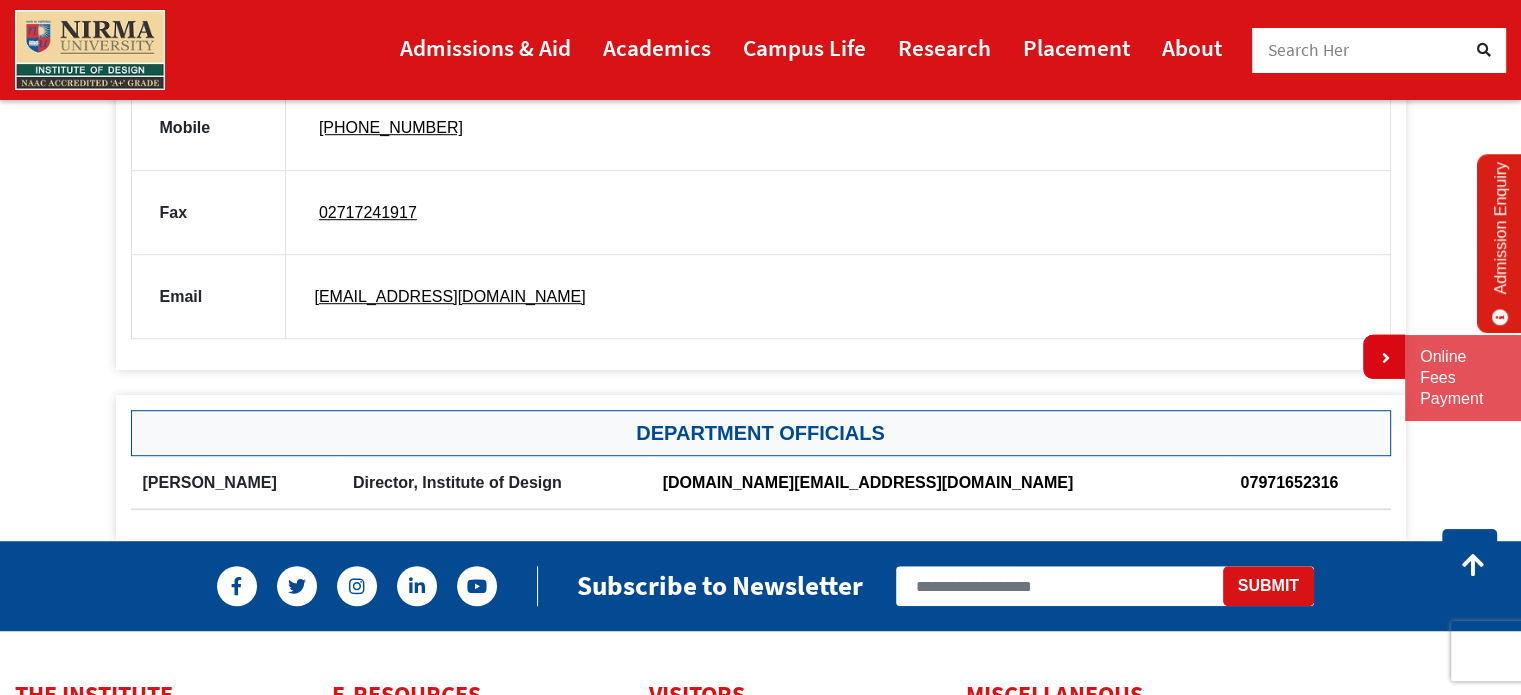 drag, startPoint x: 291, startPoint y: 471, endPoint x: 173, endPoint y: 473, distance: 118.016945 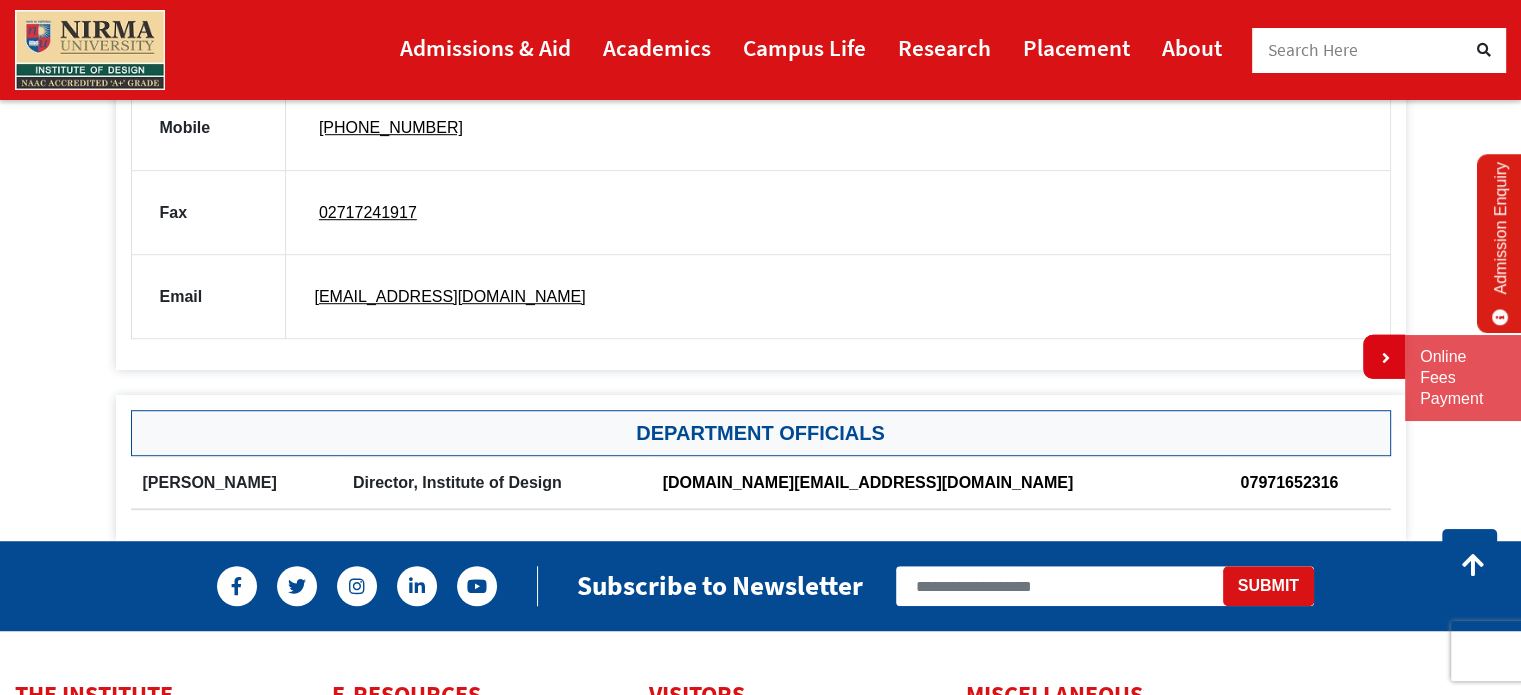 click on "07971652316" at bounding box center [1309, 482] 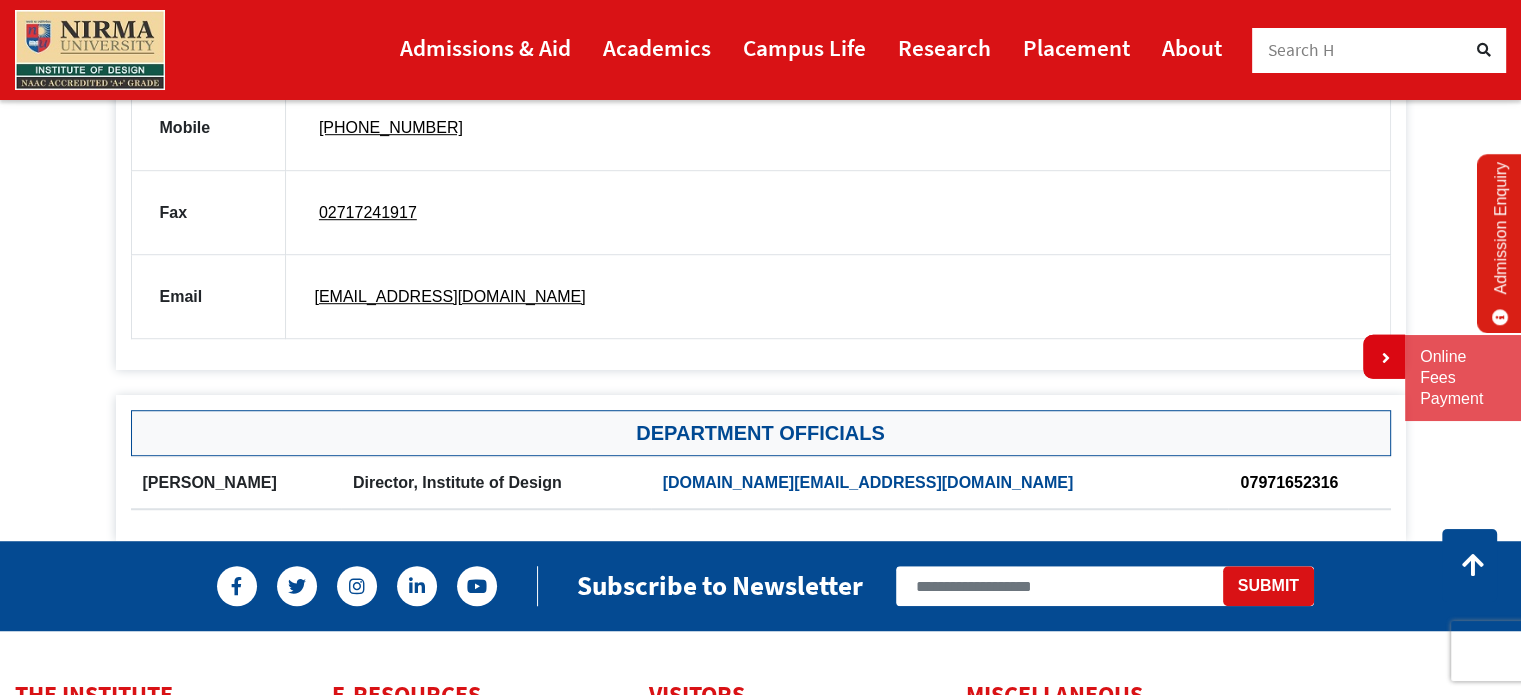 click on "director.id@nirmauni.ac.in" at bounding box center [868, 482] 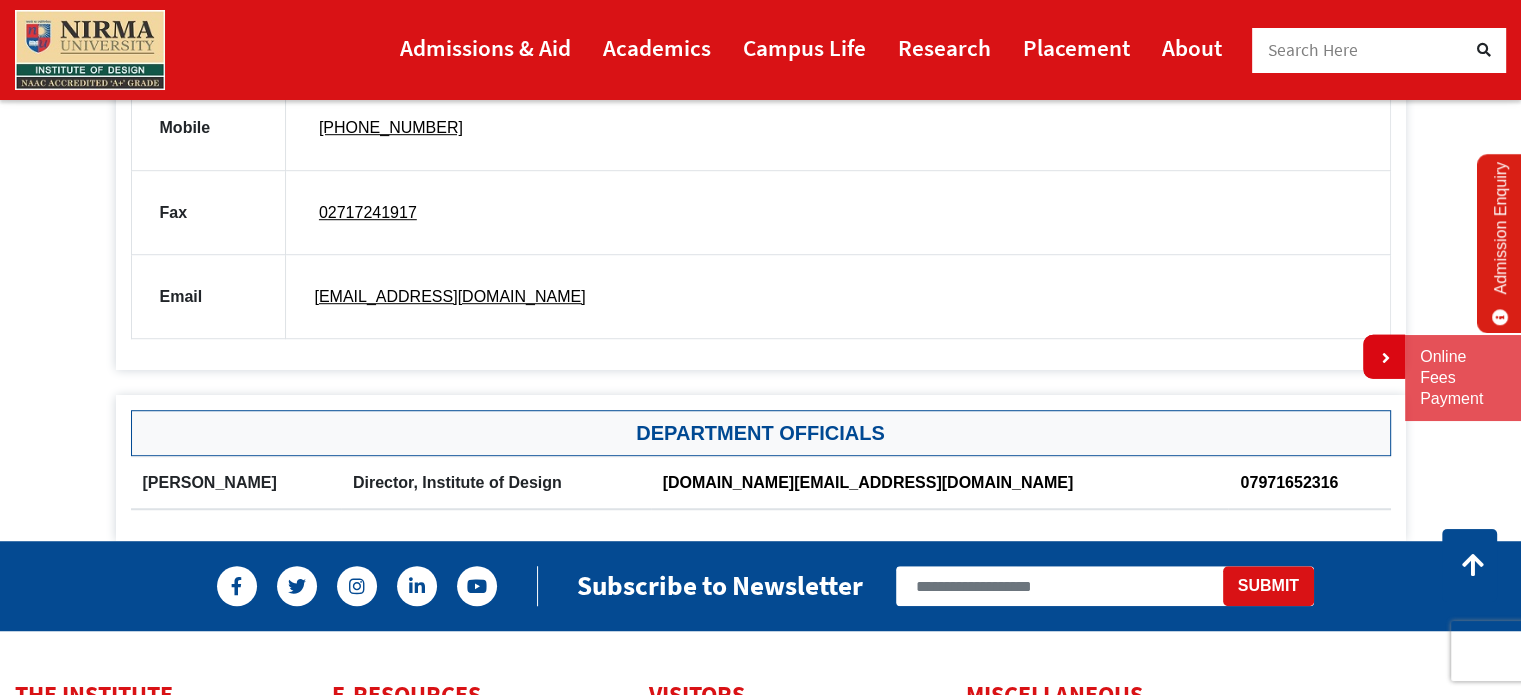 drag, startPoint x: 1299, startPoint y: 481, endPoint x: 1146, endPoint y: 478, distance: 153.0294 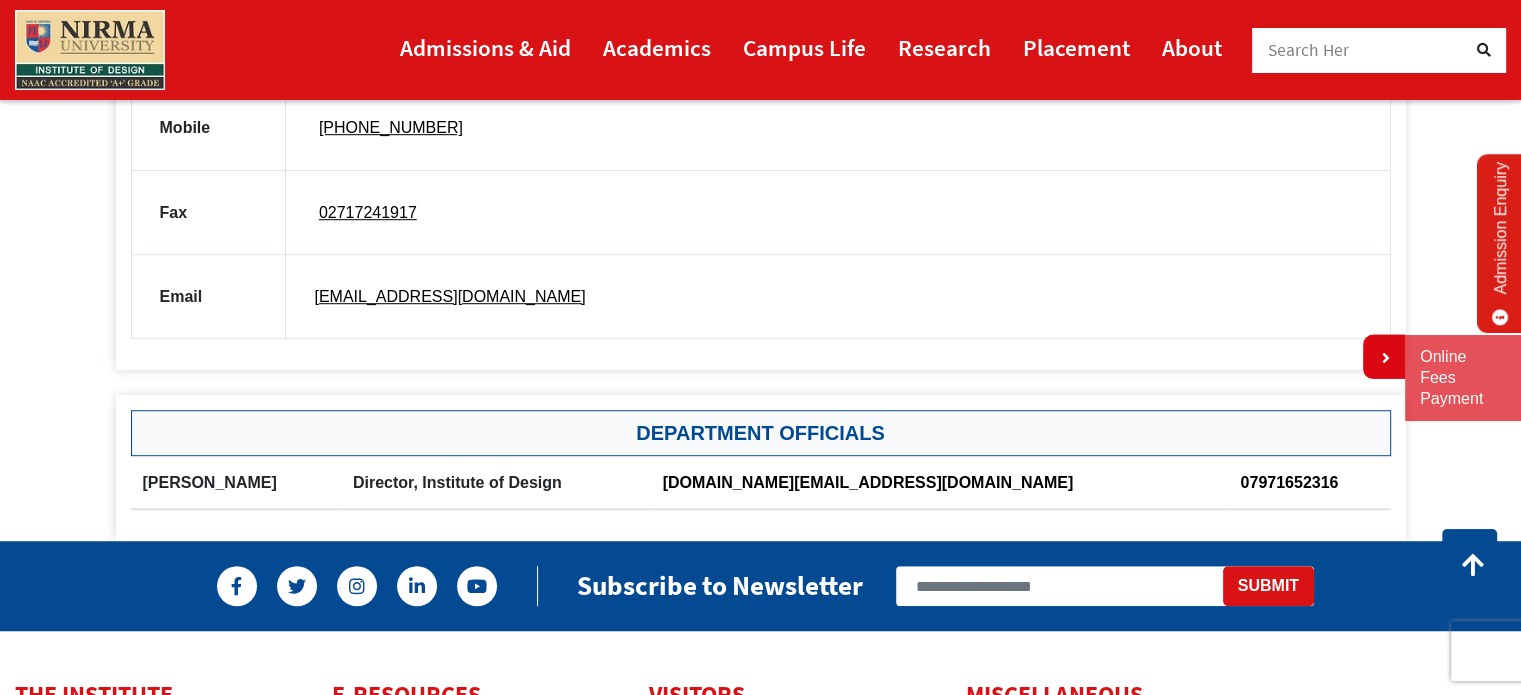 click on "director.id@nirmauni.ac.in" at bounding box center [940, 482] 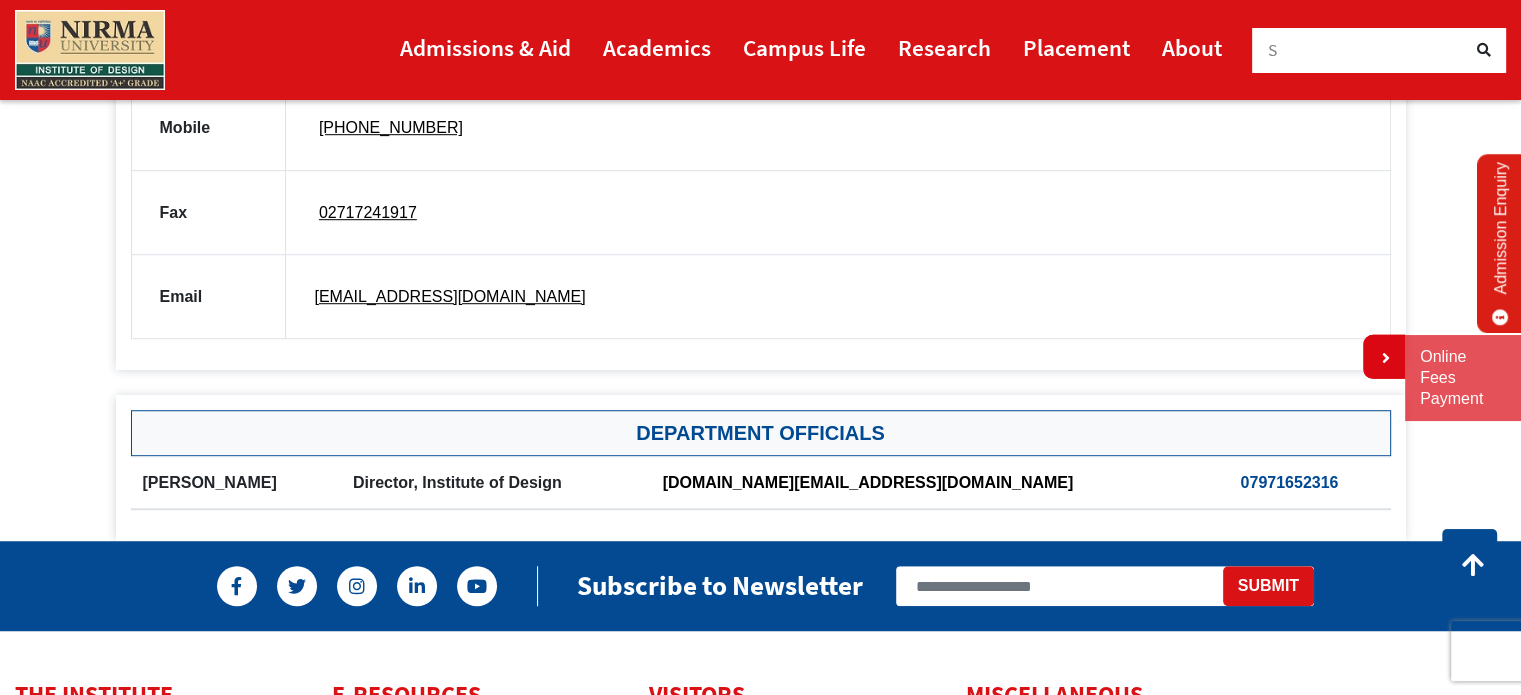 drag, startPoint x: 1163, startPoint y: 478, endPoint x: 1251, endPoint y: 473, distance: 88.14193 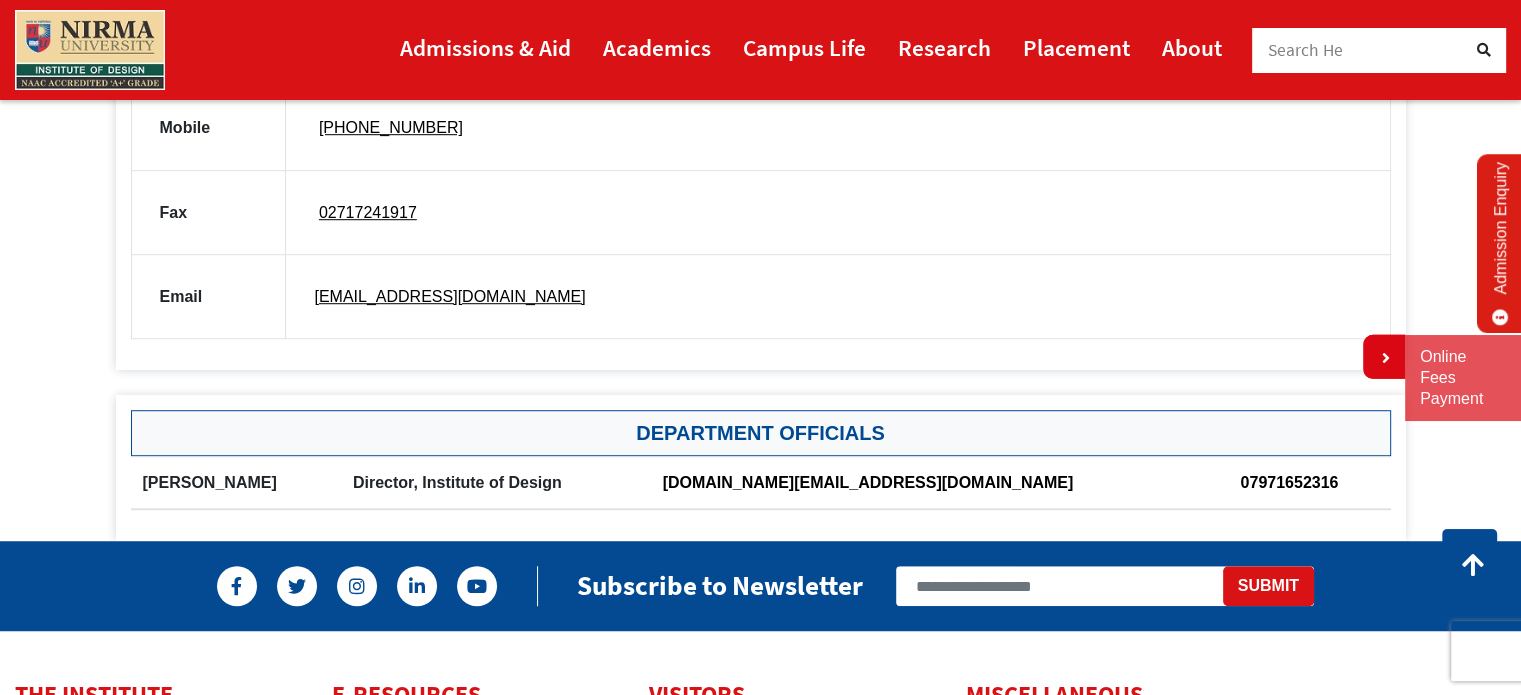 drag, startPoint x: 1305, startPoint y: 473, endPoint x: 1164, endPoint y: 473, distance: 141 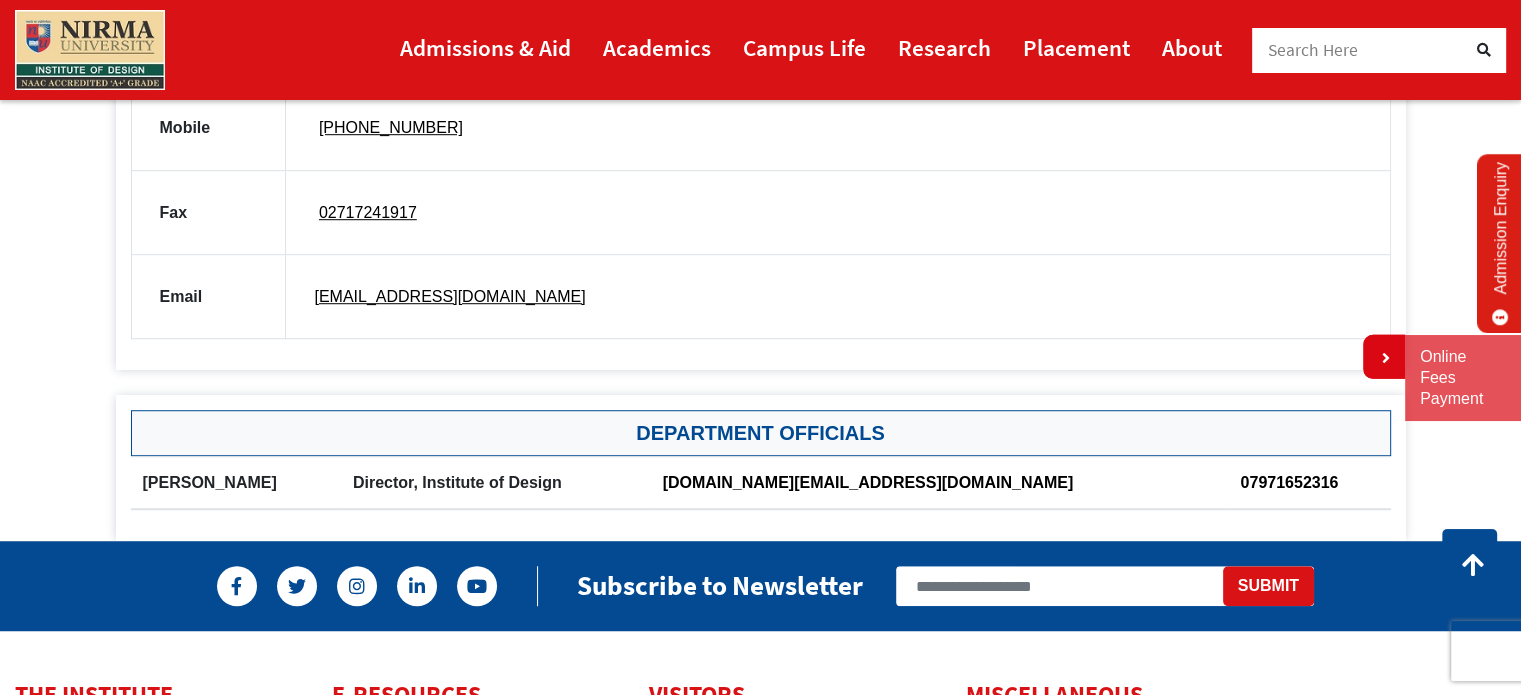 click on "Director, Institute of Design" at bounding box center (496, 482) 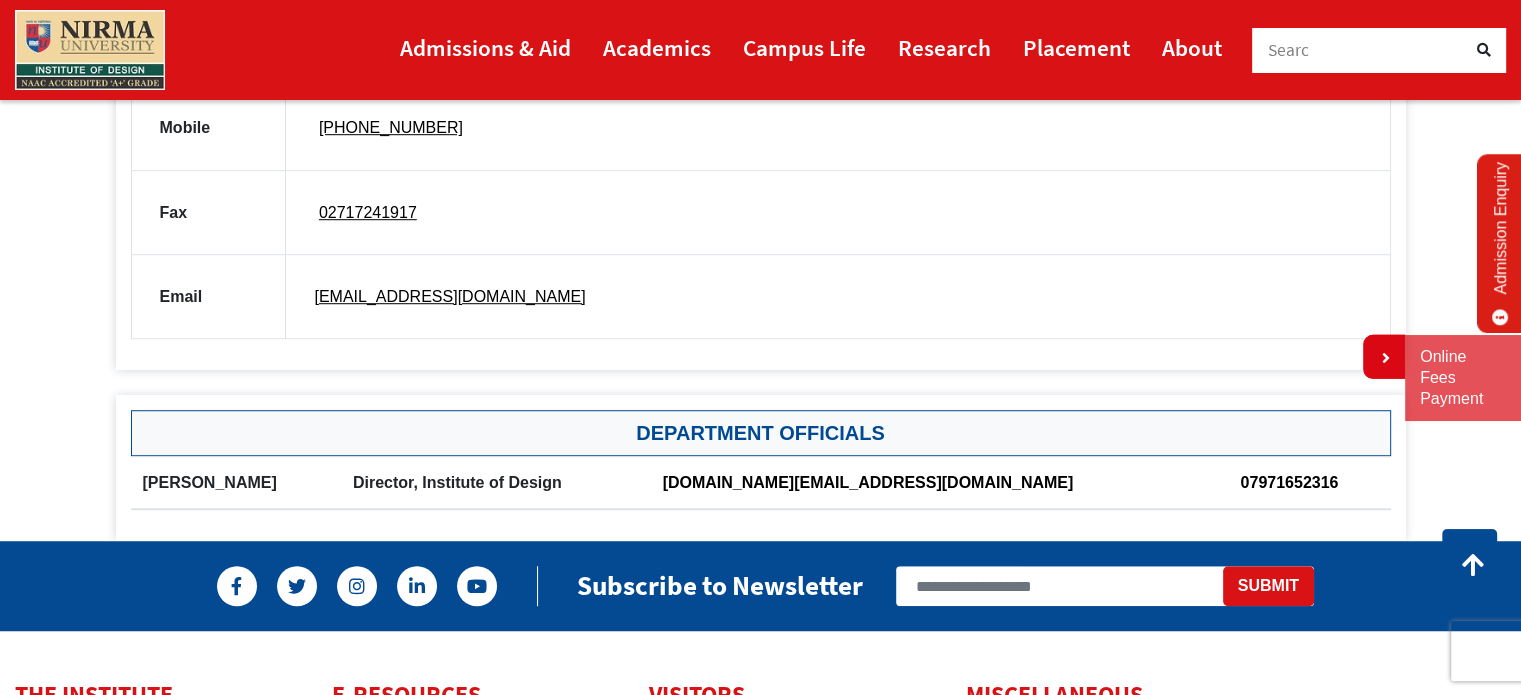 click on "Director, Institute of Design" at bounding box center [496, 482] 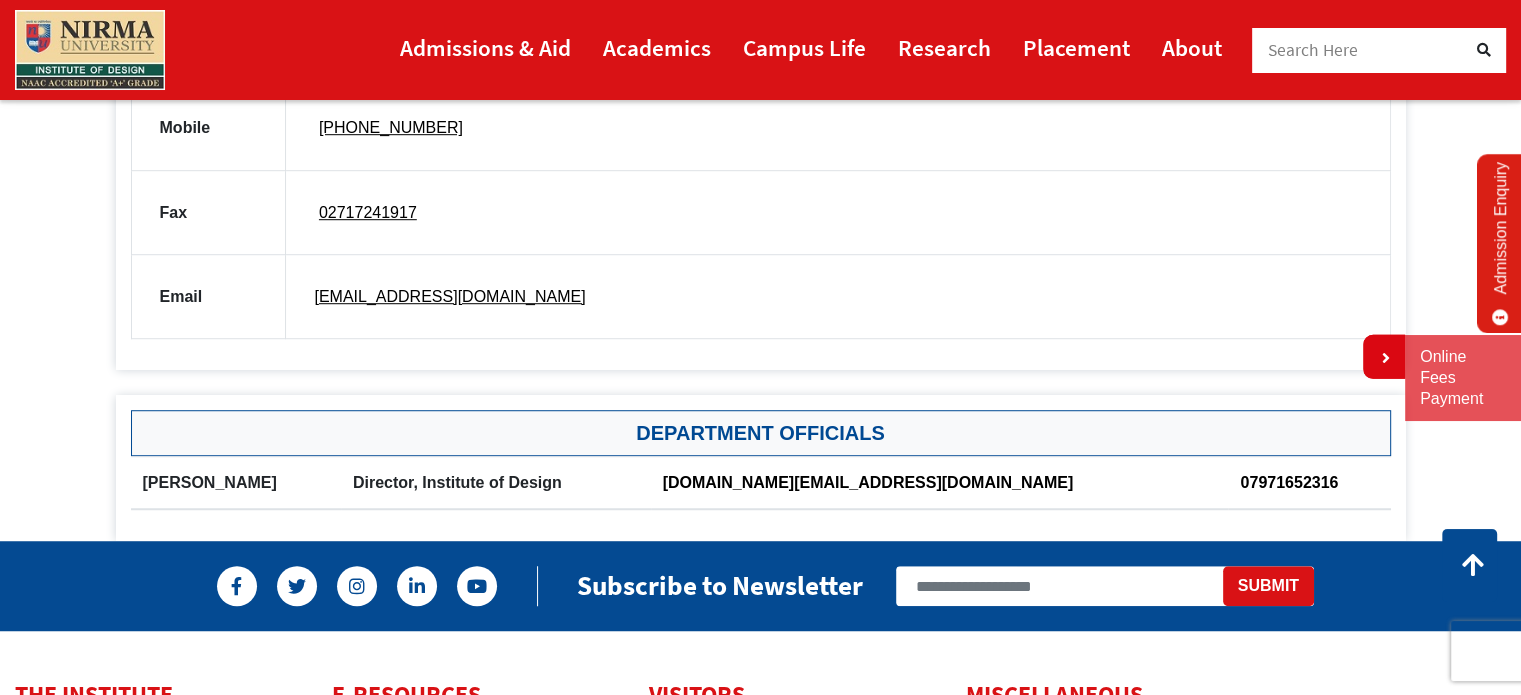 click on "Department Officials" at bounding box center [761, 433] 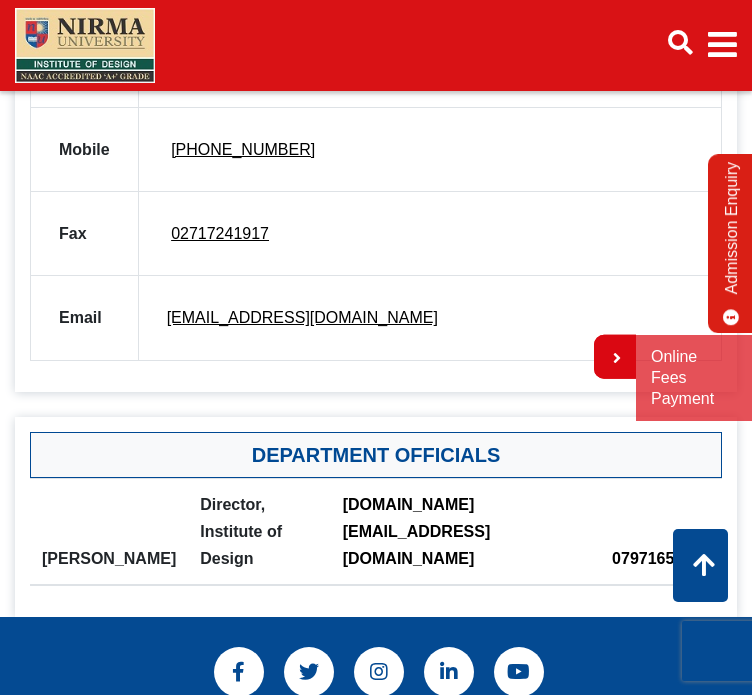 scroll, scrollTop: 1700, scrollLeft: 0, axis: vertical 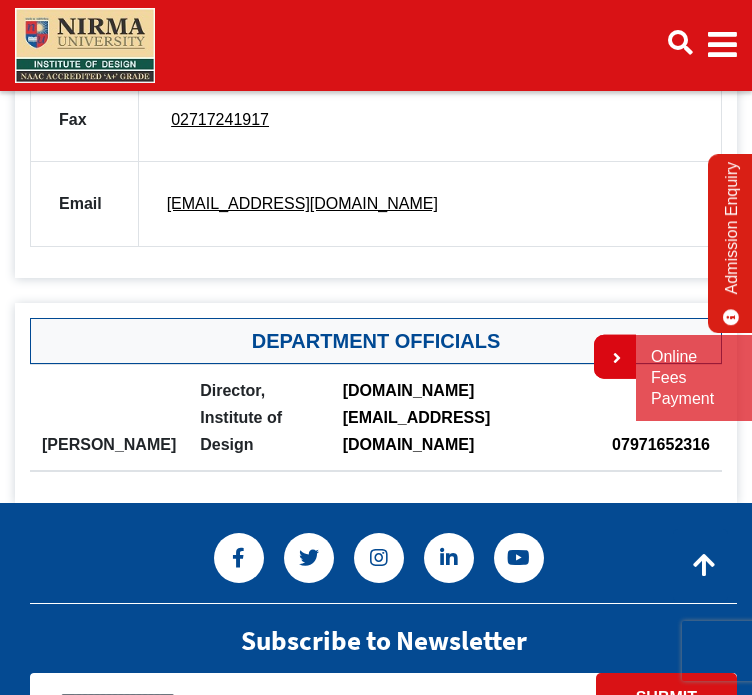 click on "admissions.dod@nirmauni.ac.in" at bounding box center (429, 204) 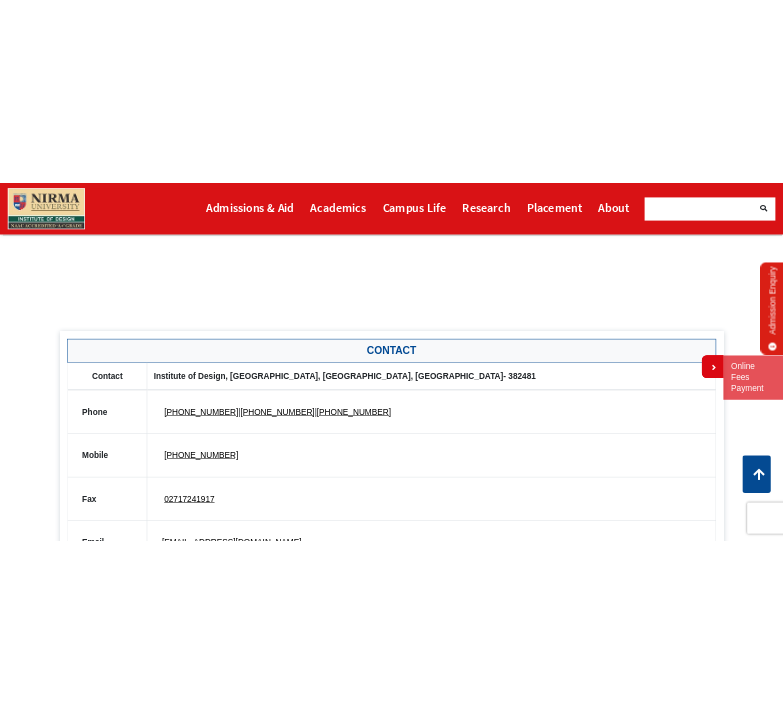 scroll, scrollTop: 1100, scrollLeft: 0, axis: vertical 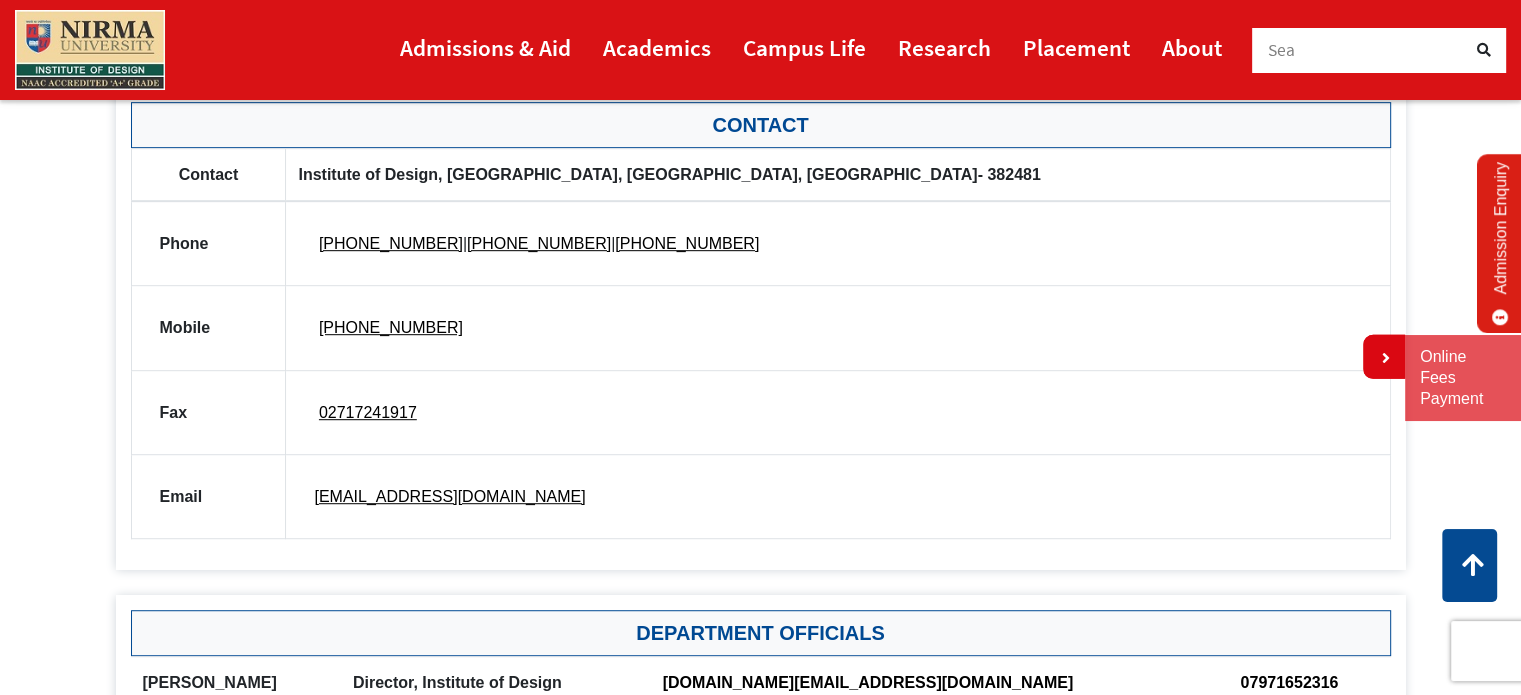 drag, startPoint x: 297, startPoint y: 169, endPoint x: 444, endPoint y: 182, distance: 147.57372 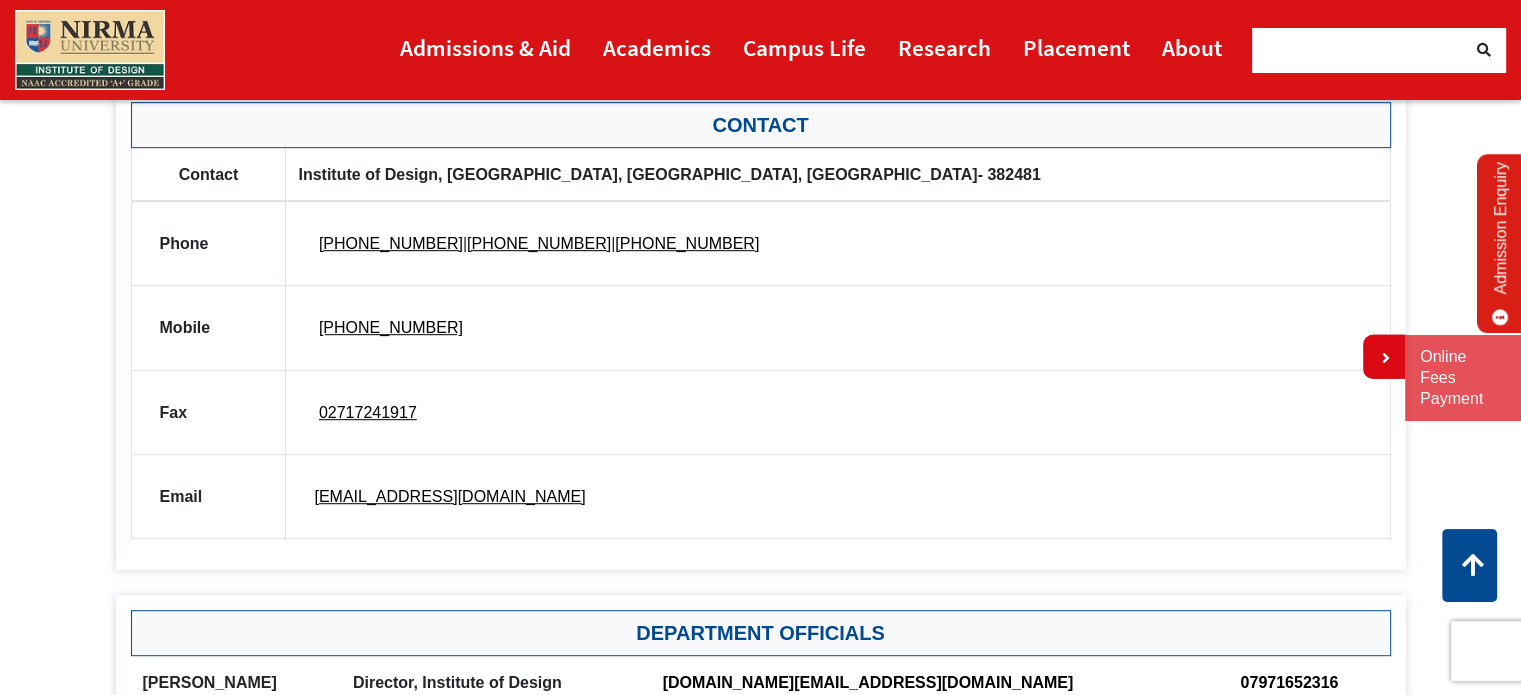 drag, startPoint x: 440, startPoint y: 172, endPoint x: 334, endPoint y: 170, distance: 106.01887 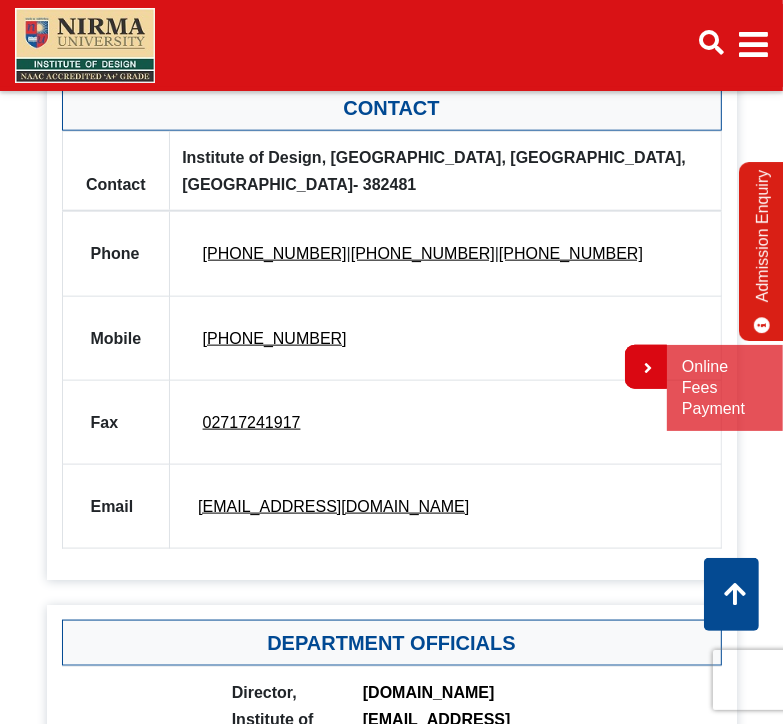 click on "Institute of Design, Block-ID, Nirma University, Sarkhej- Gandhinagar Highway, Ahmedabad- 382481" at bounding box center (445, 171) 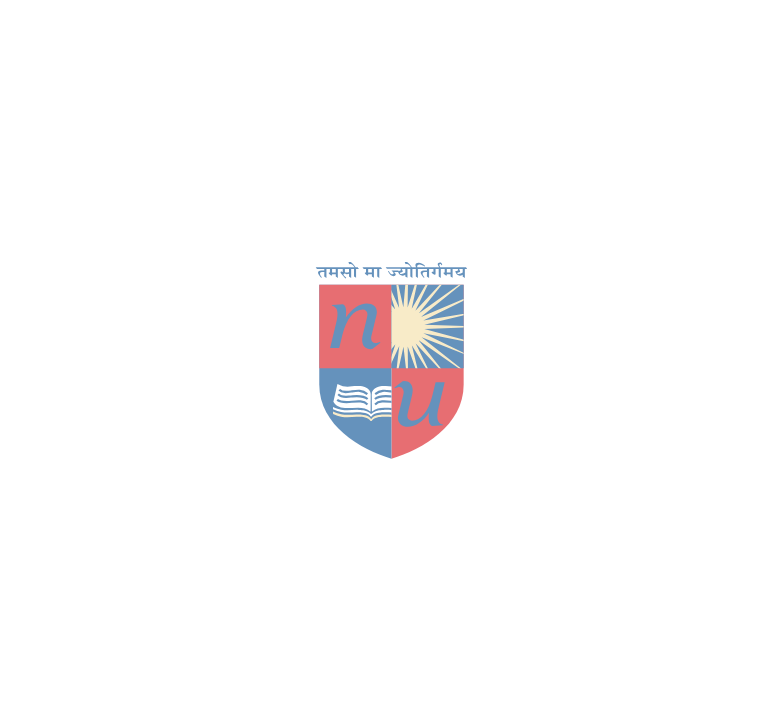 scroll, scrollTop: 0, scrollLeft: 0, axis: both 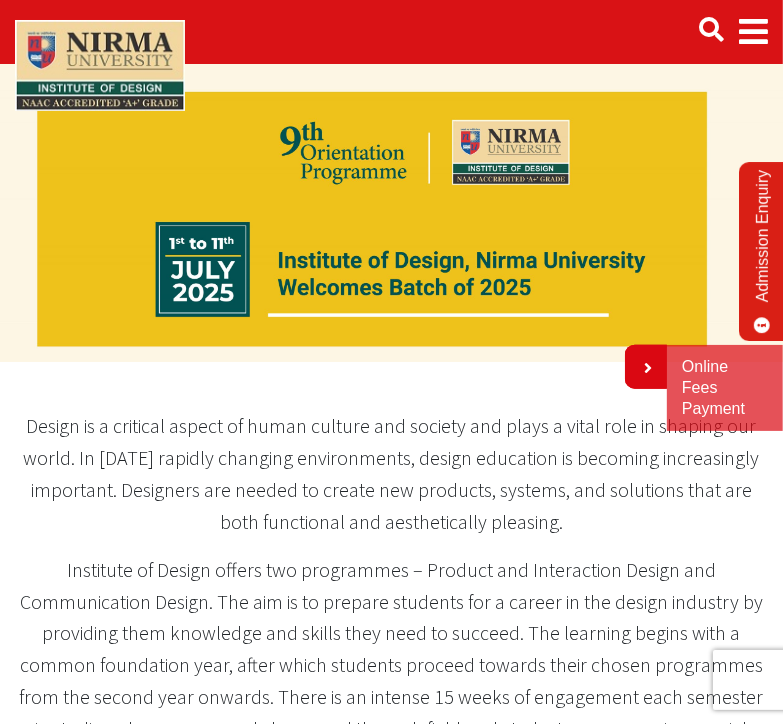 drag, startPoint x: 124, startPoint y: 50, endPoint x: 133, endPoint y: 55, distance: 10.29563 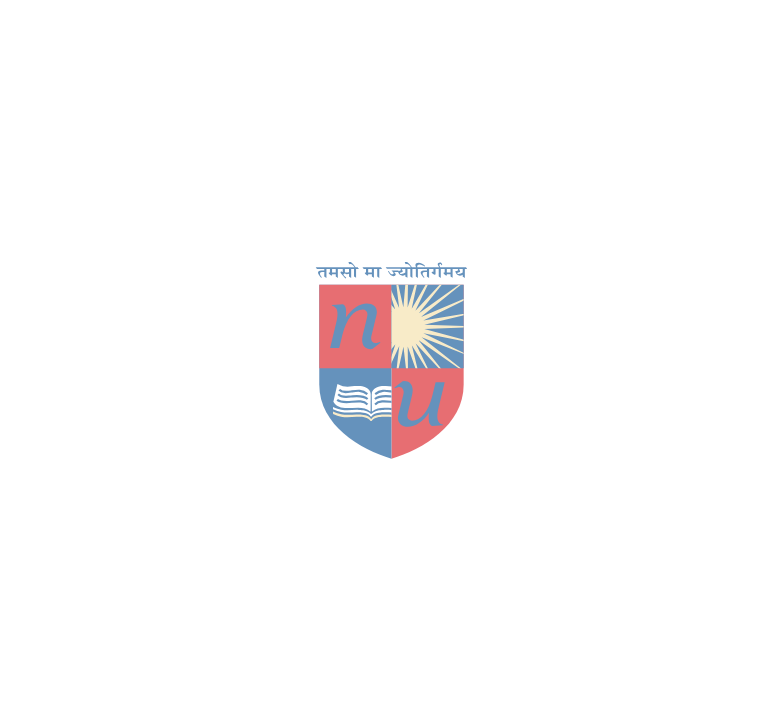 scroll, scrollTop: 0, scrollLeft: 0, axis: both 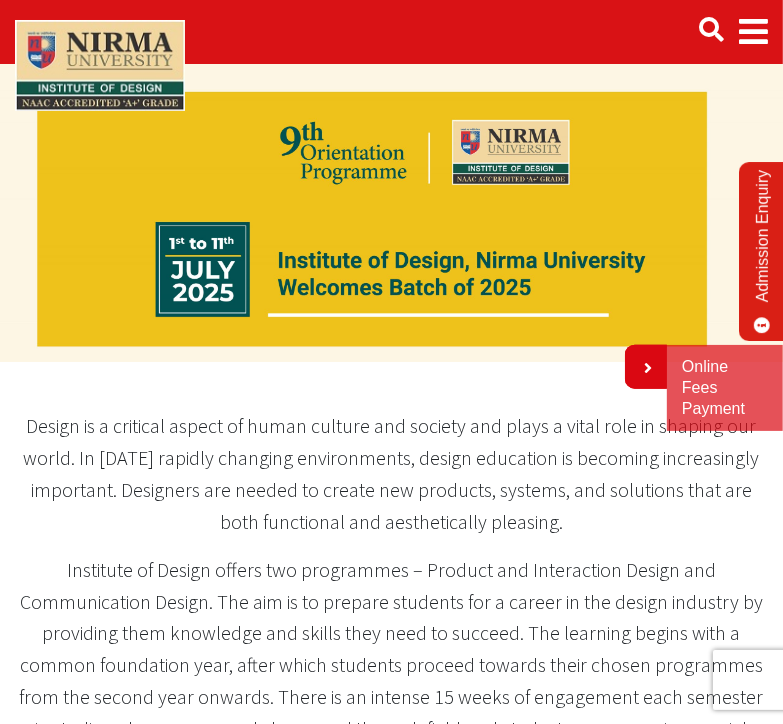 drag, startPoint x: 544, startPoint y: 288, endPoint x: 287, endPoint y: 282, distance: 257.07004 